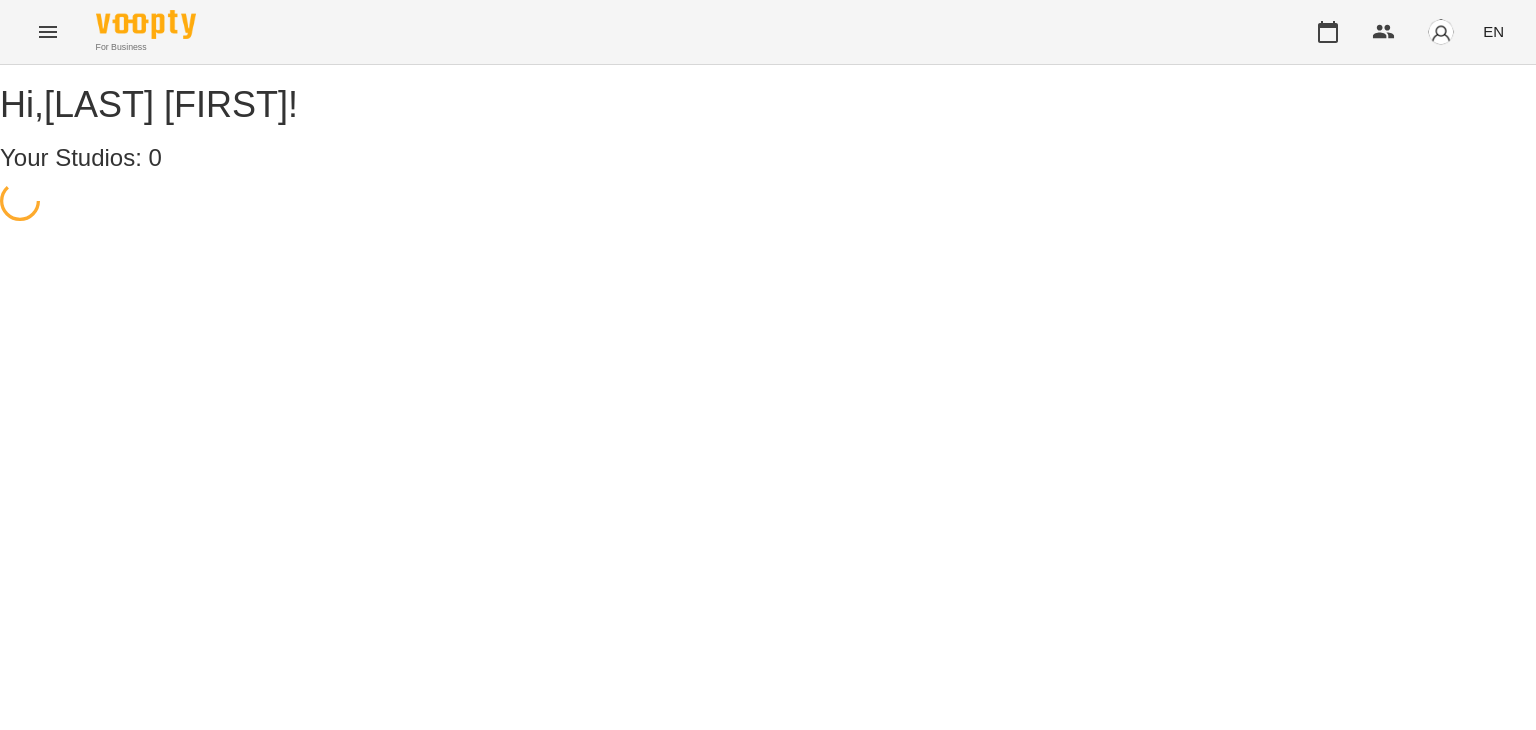 scroll, scrollTop: 0, scrollLeft: 0, axis: both 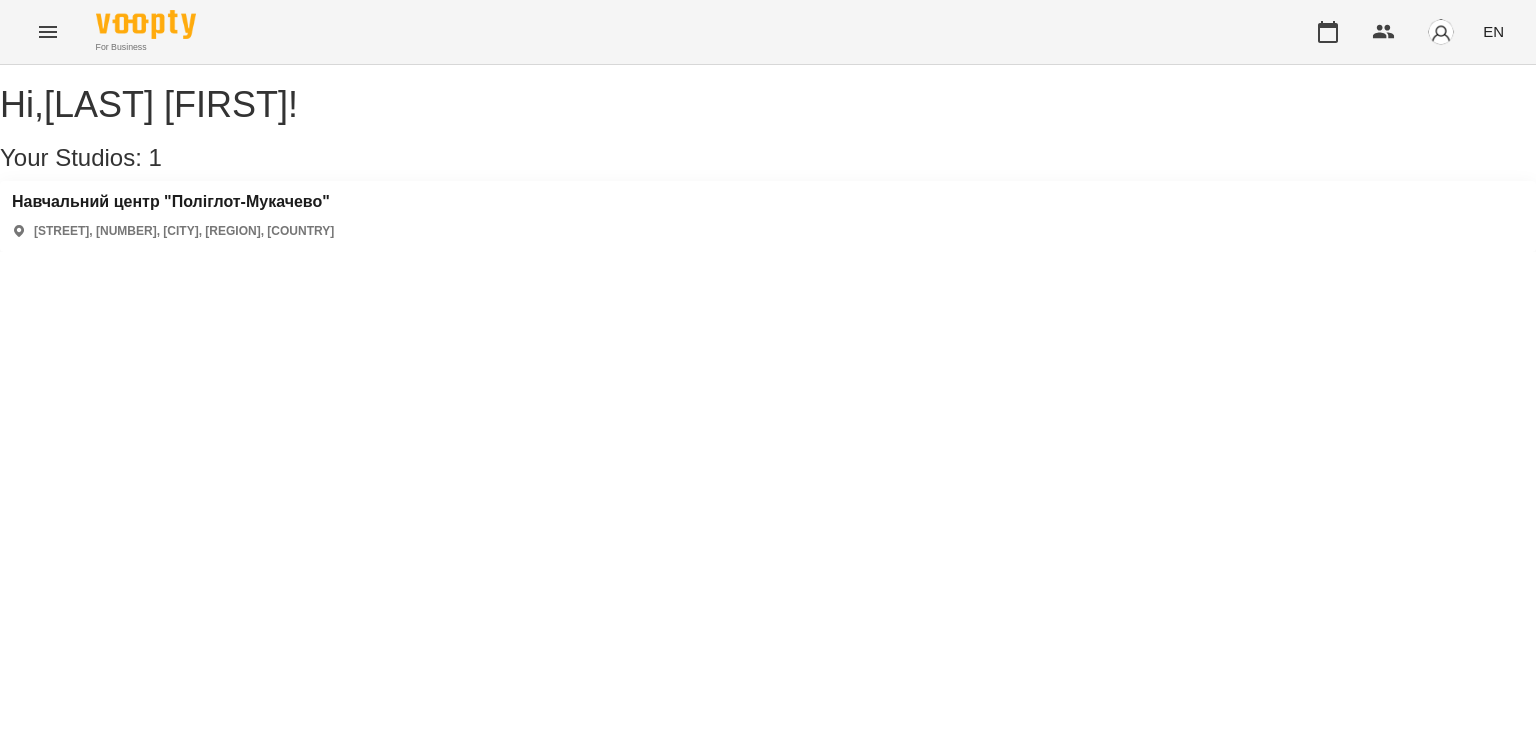 click 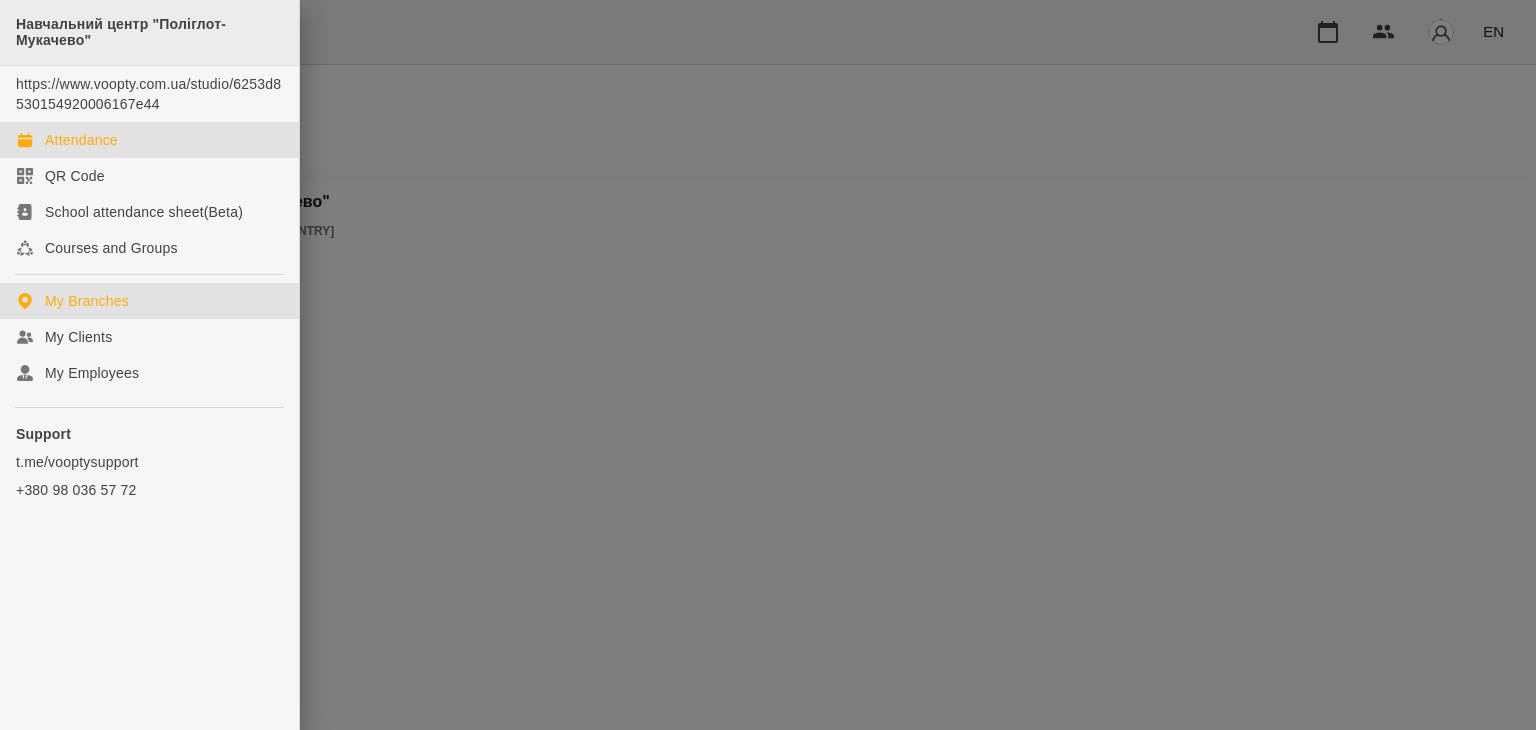 drag, startPoint x: 107, startPoint y: 138, endPoint x: 121, endPoint y: 7, distance: 131.74597 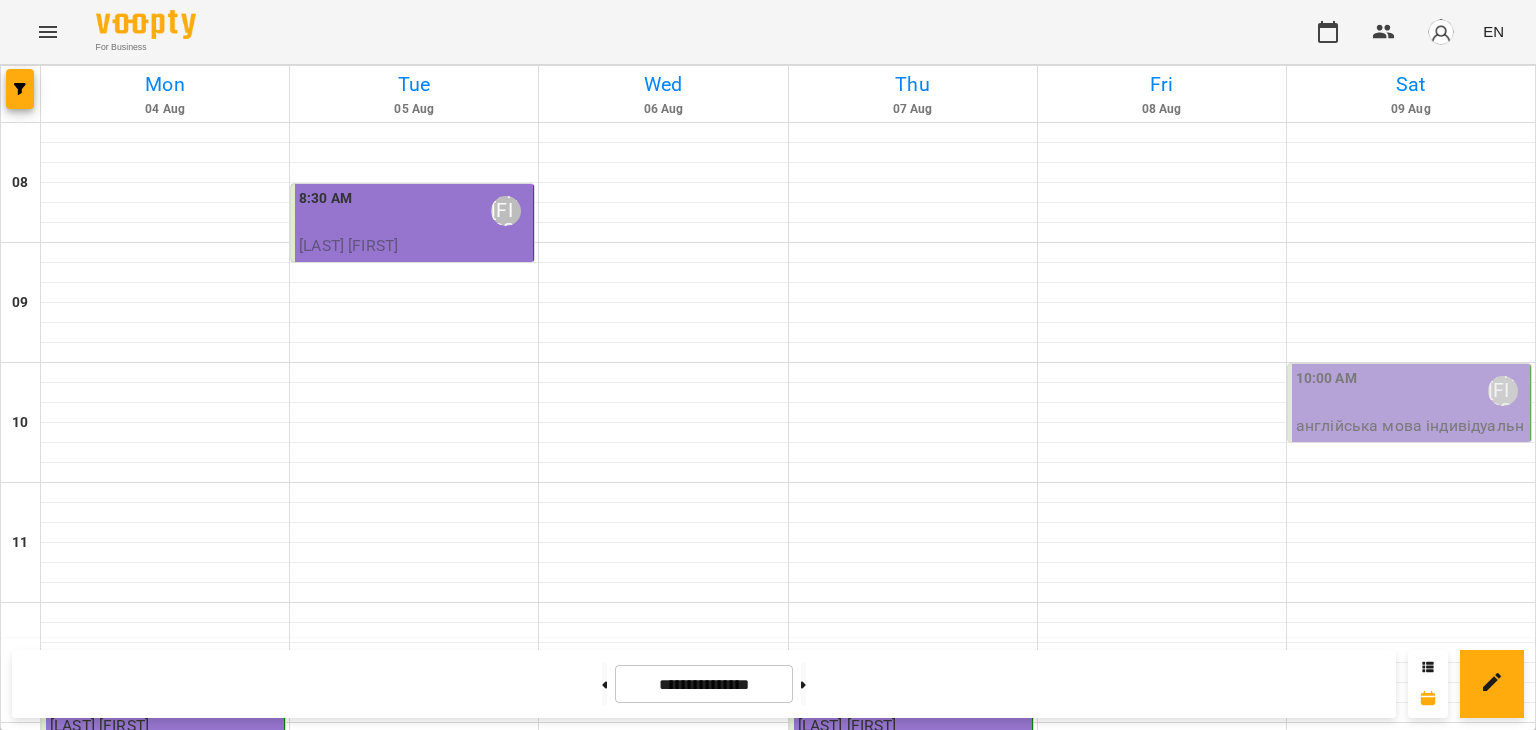 scroll, scrollTop: 0, scrollLeft: 0, axis: both 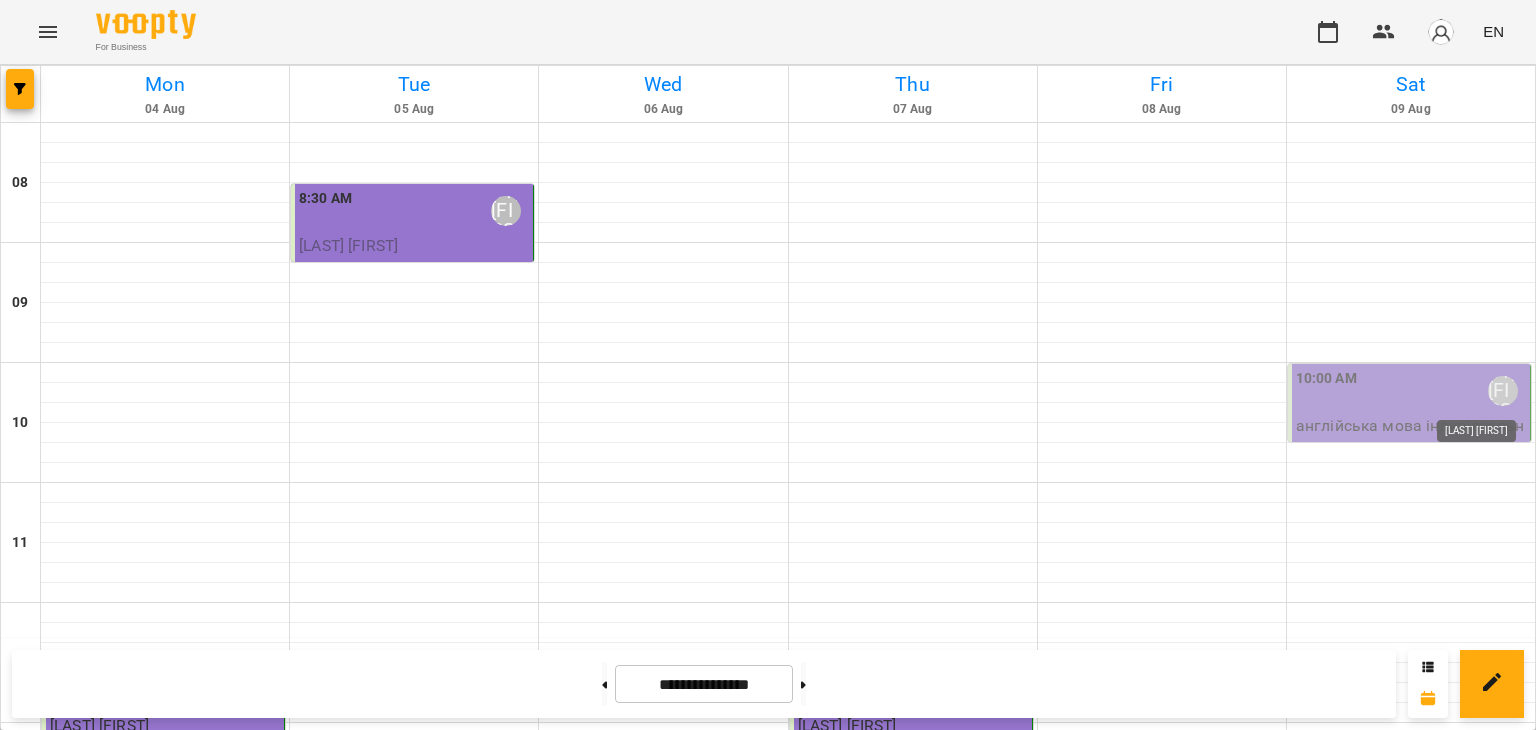 click on "[LAST] [FIRST]" at bounding box center (1503, 391) 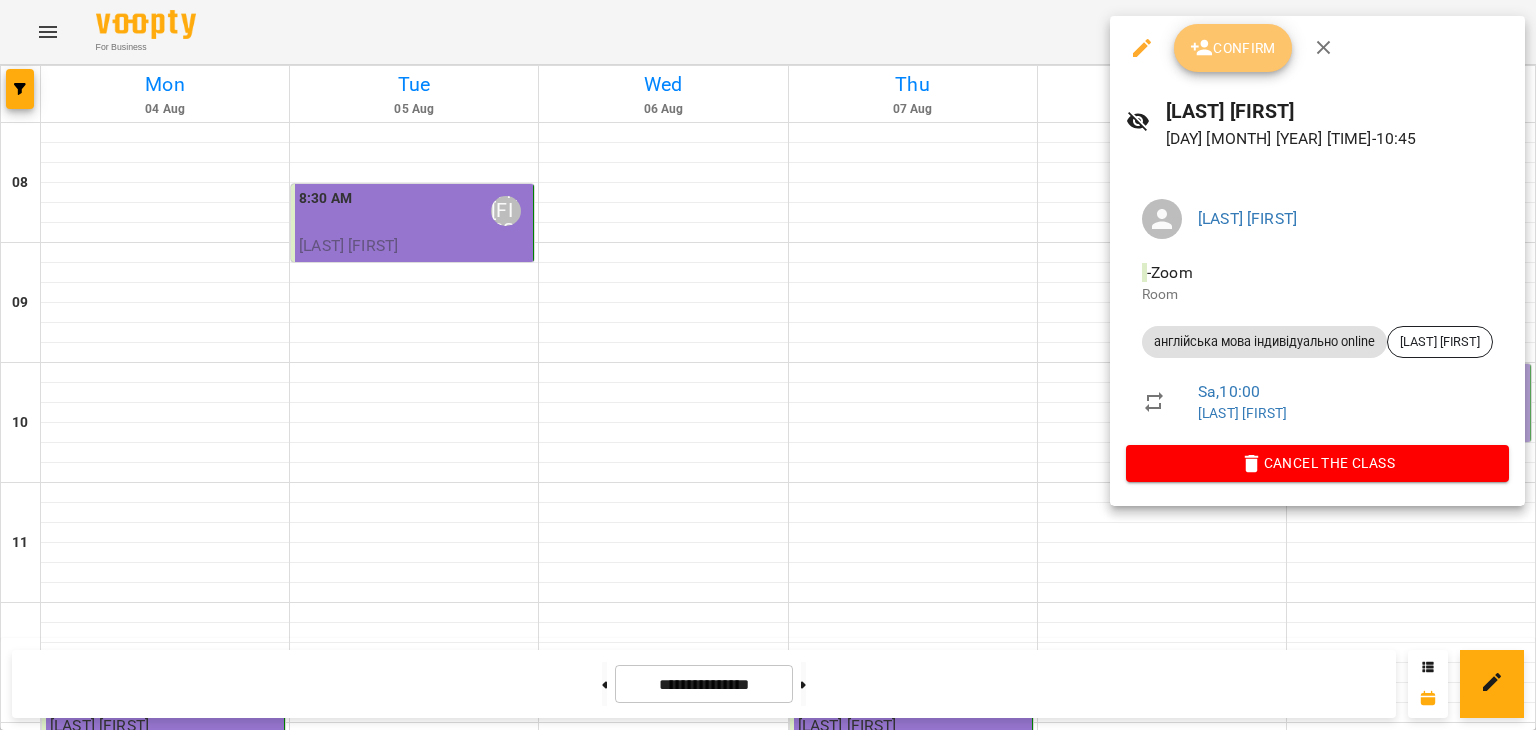 click on "Confirm" at bounding box center (1233, 48) 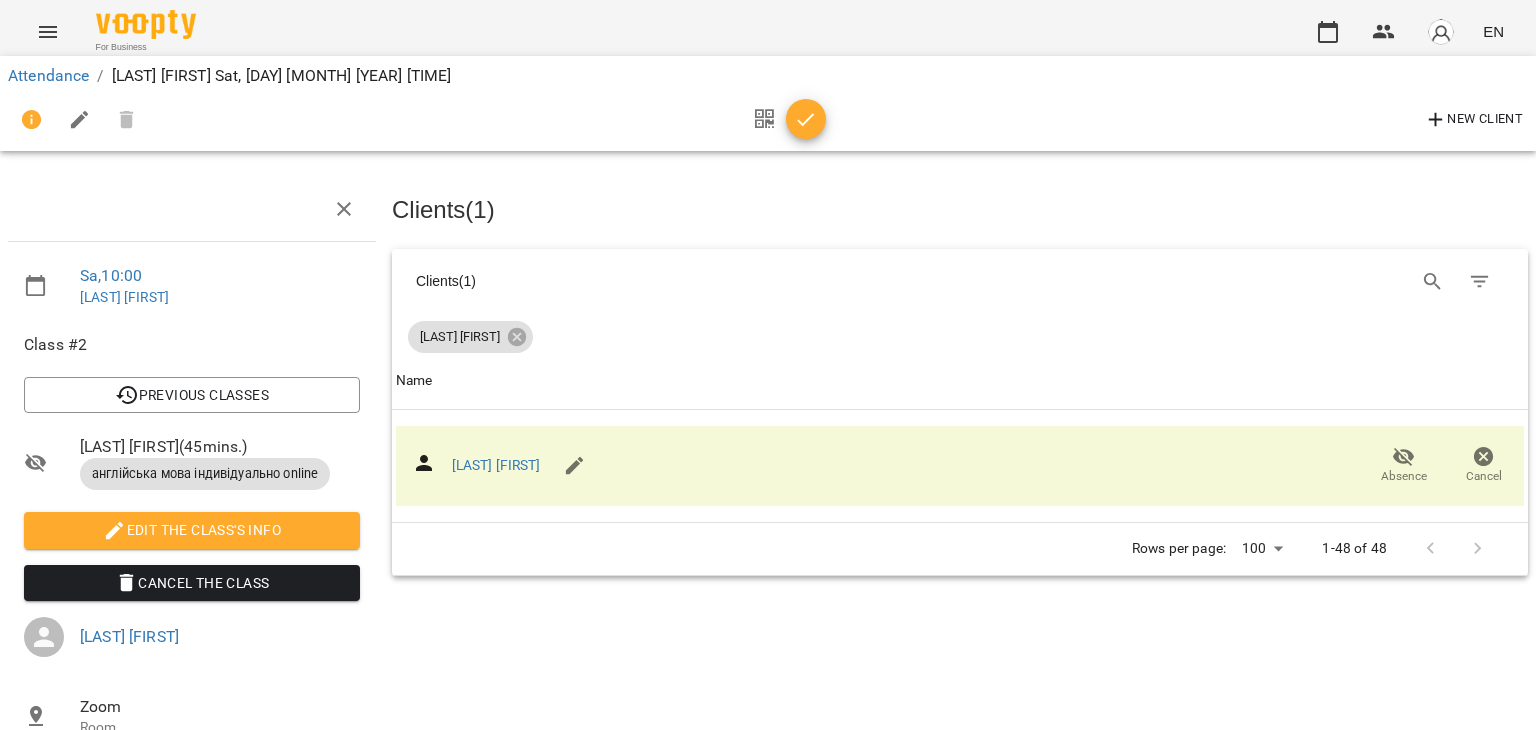 click 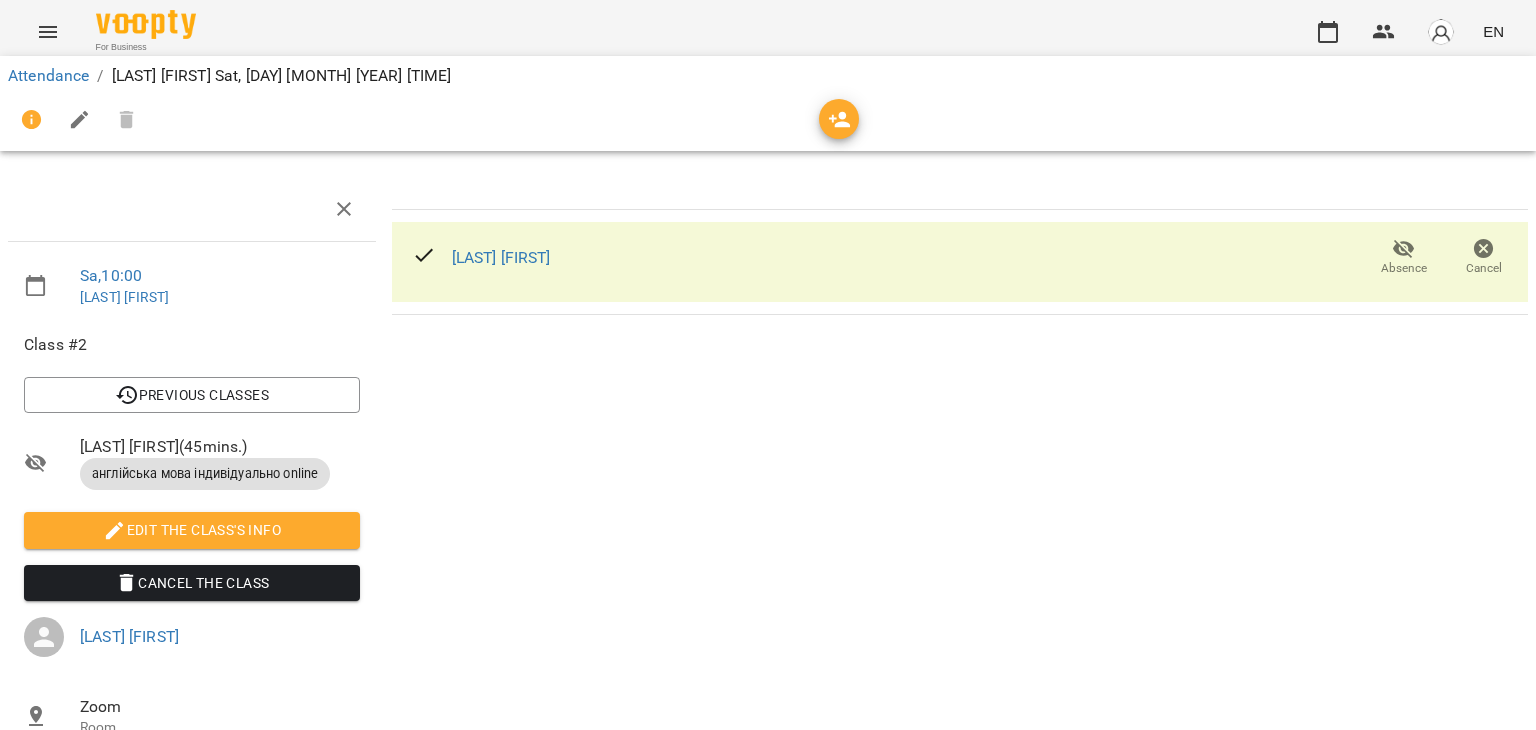 click 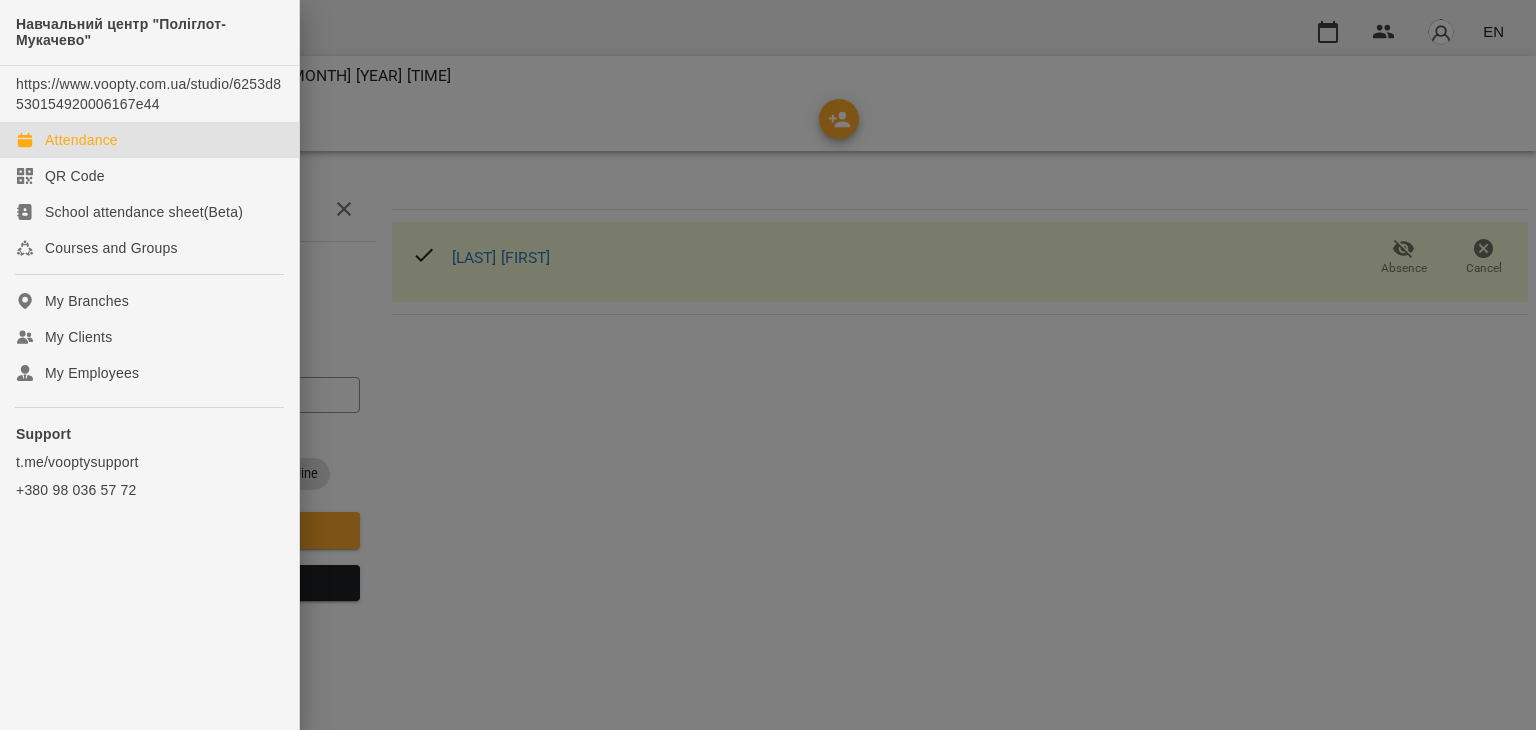 click on "Attendance" at bounding box center [81, 140] 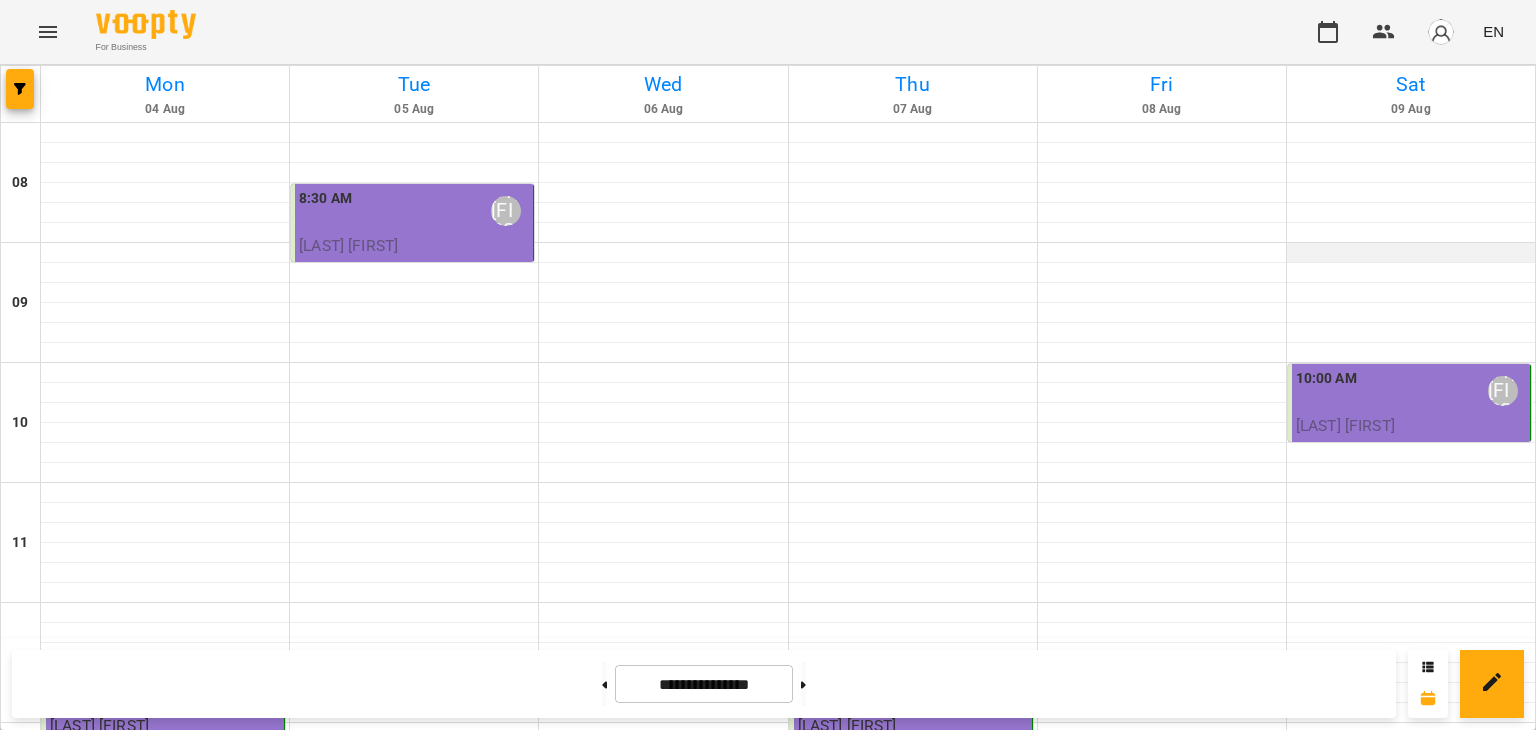 click at bounding box center [1411, 253] 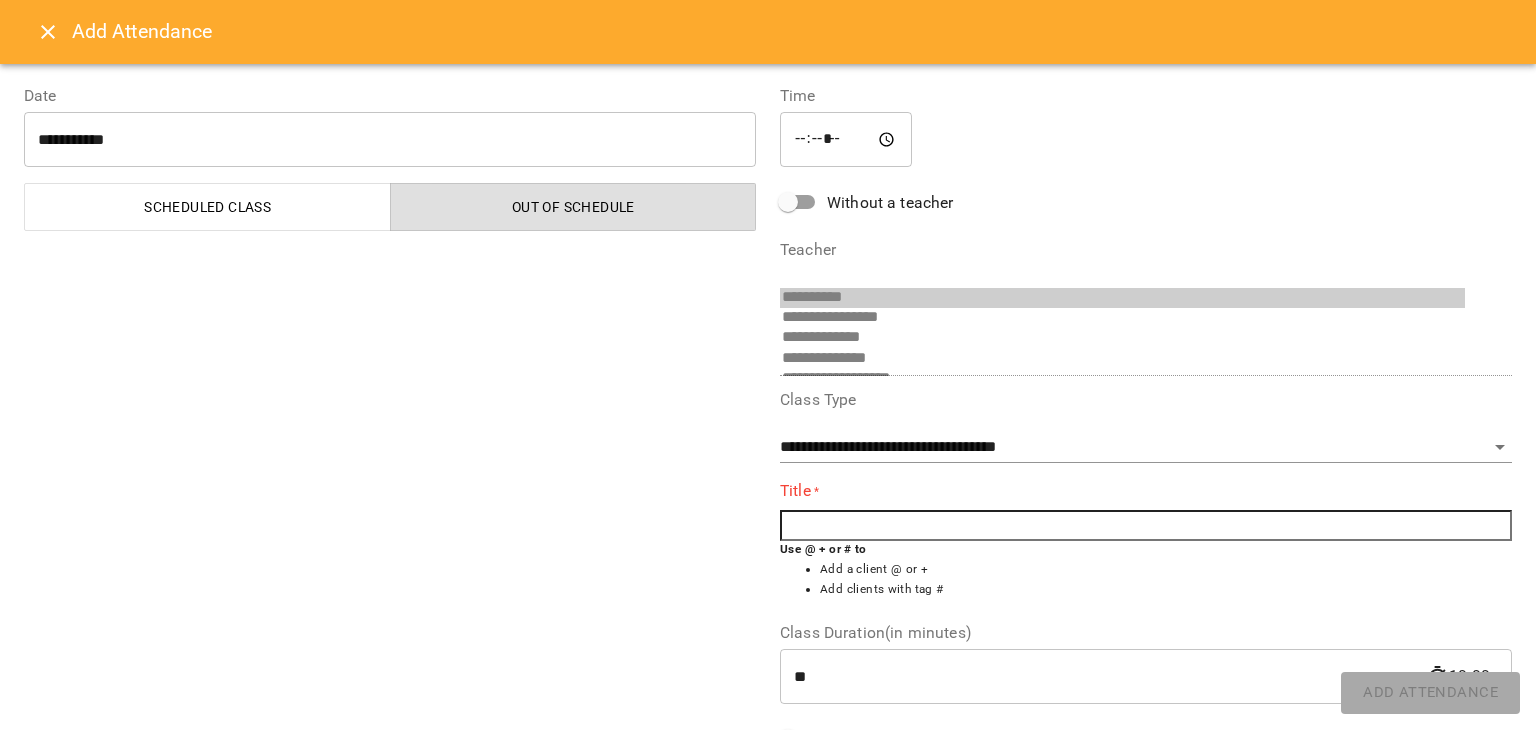click at bounding box center (1146, 526) 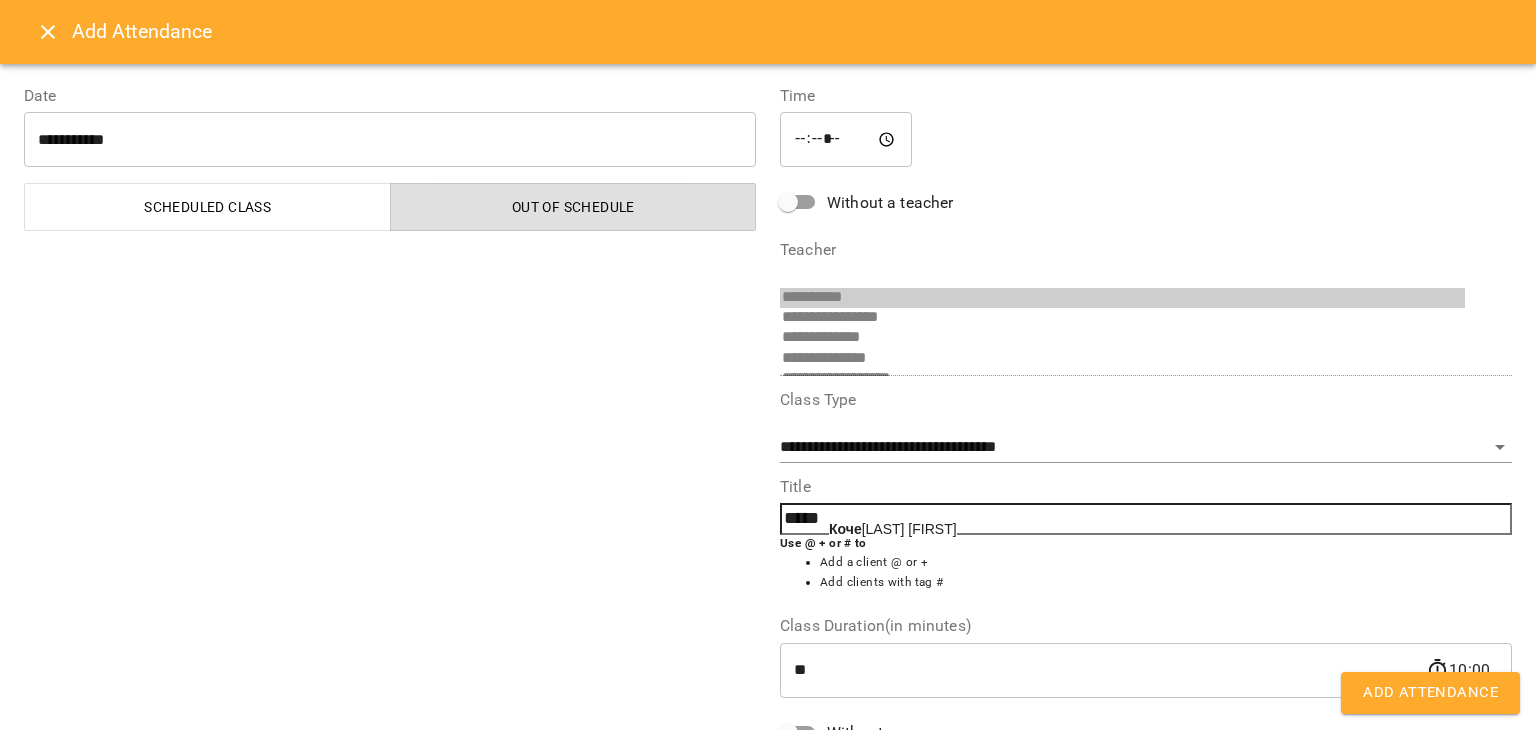 click on "Коче" 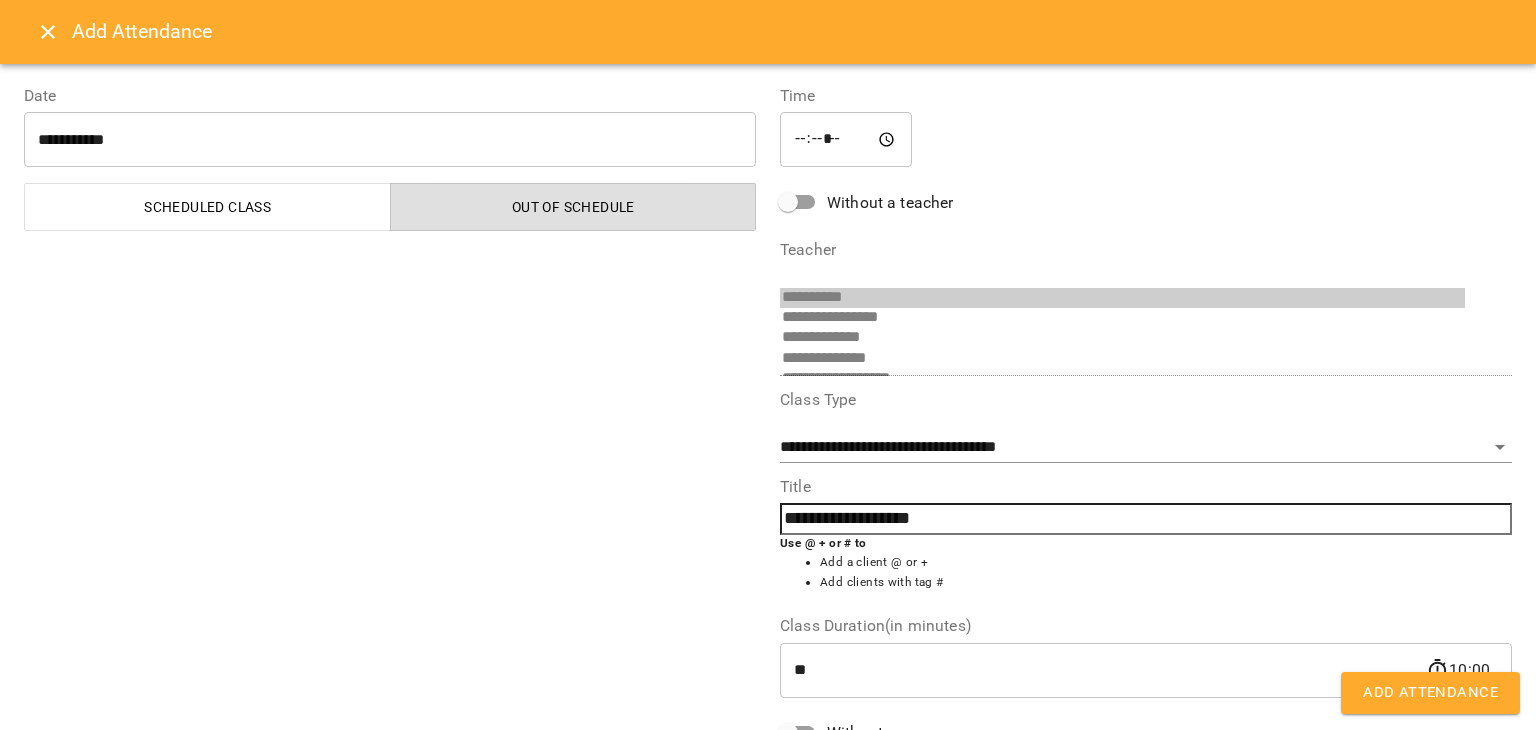 click on "Add Attendance" at bounding box center [1430, 693] 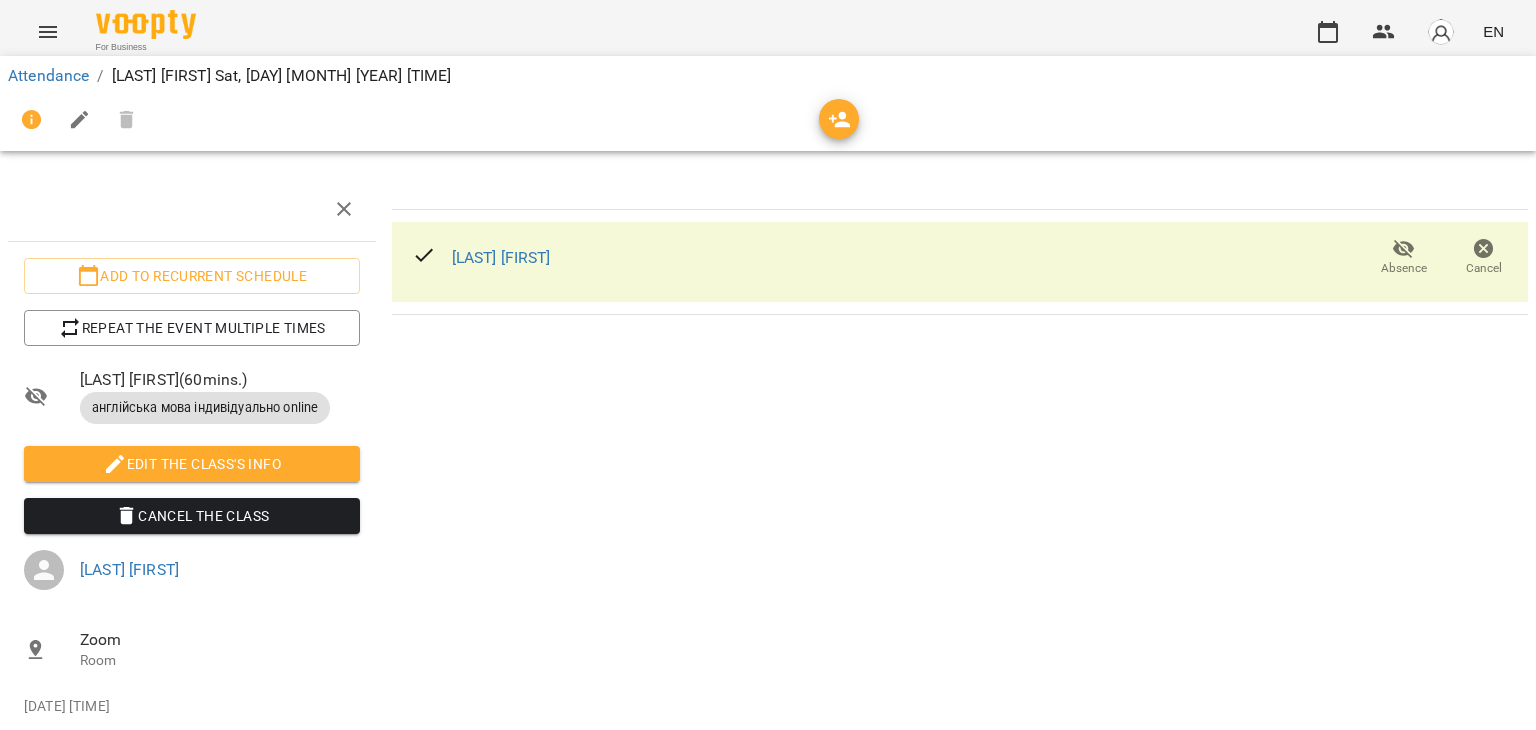 click 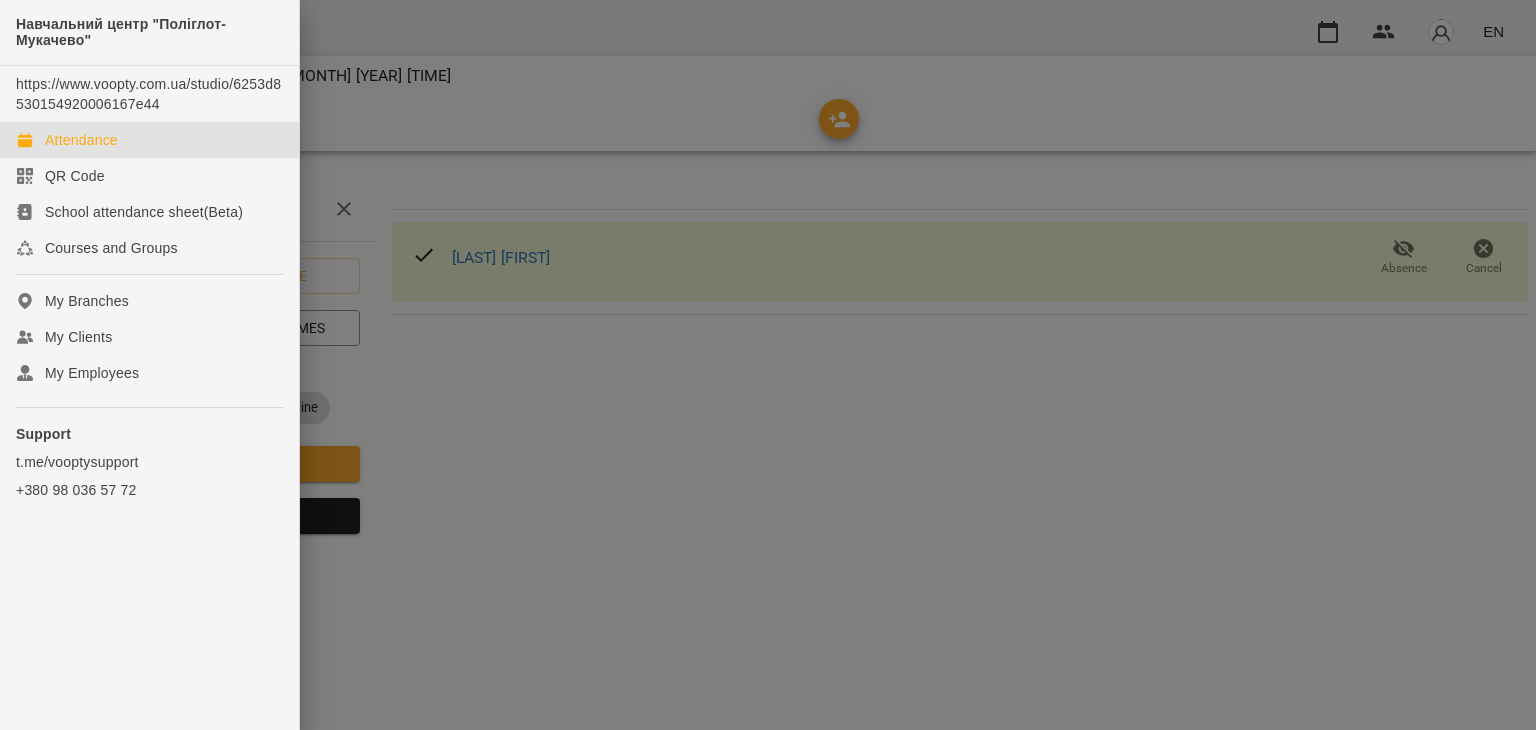 click on "Attendance" at bounding box center [81, 140] 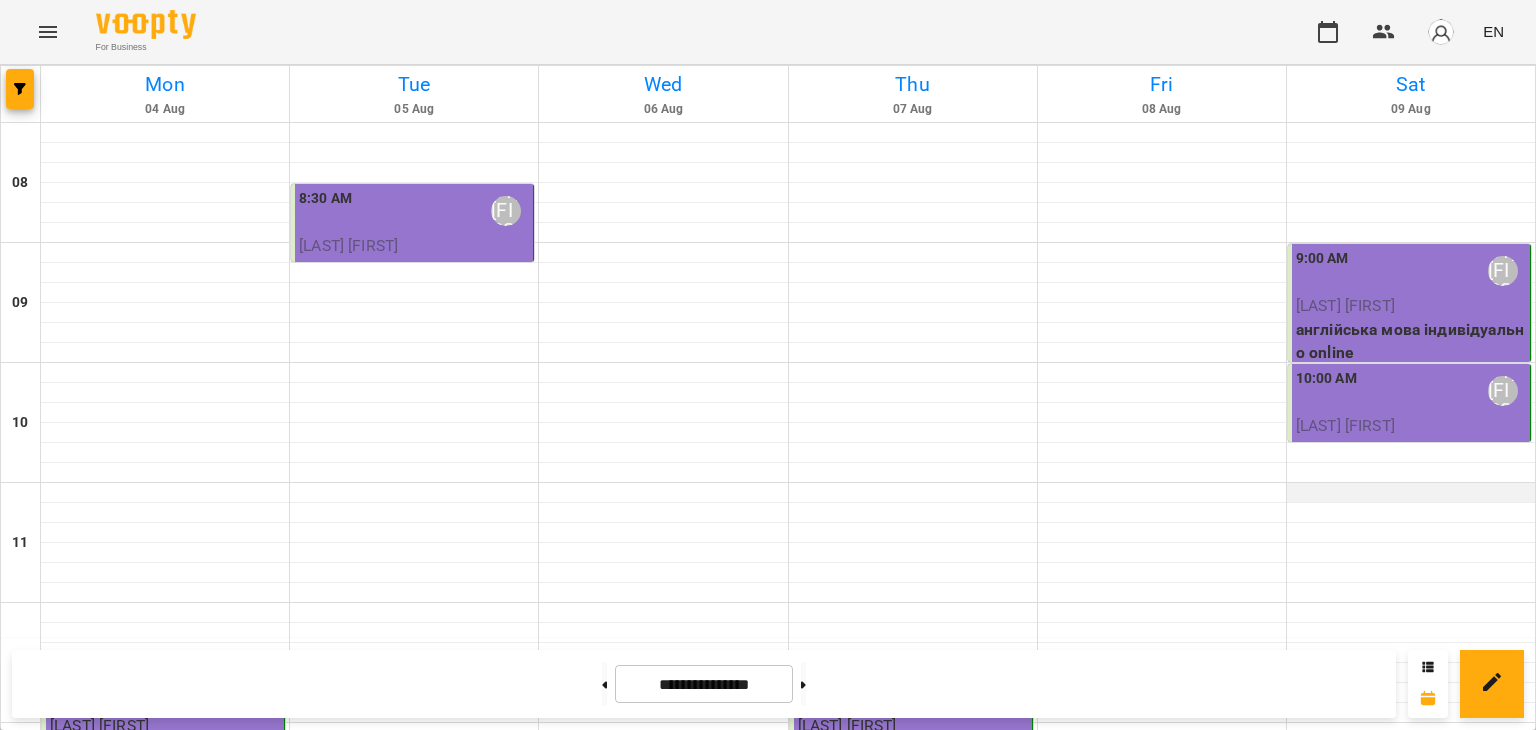 click at bounding box center [1411, 493] 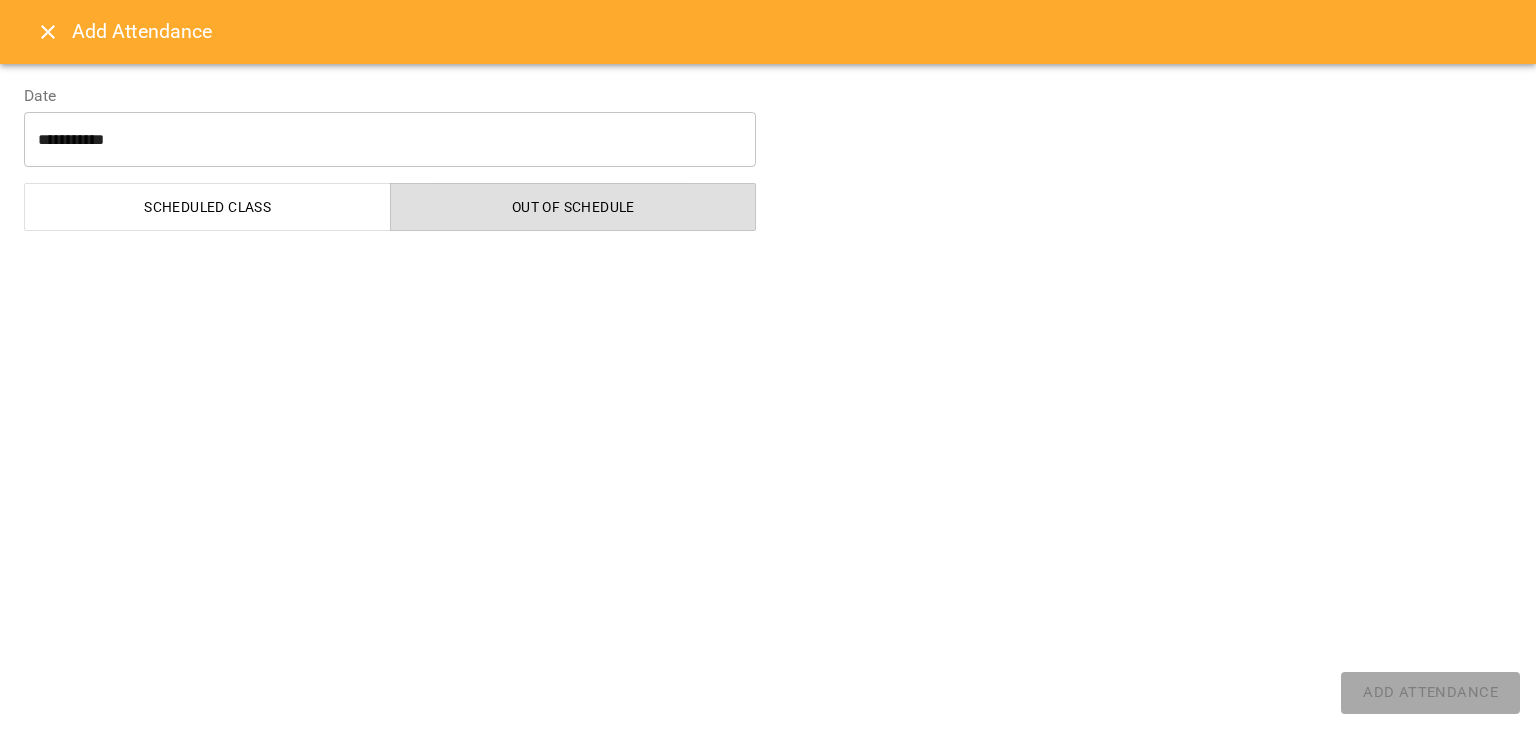 select on "**********" 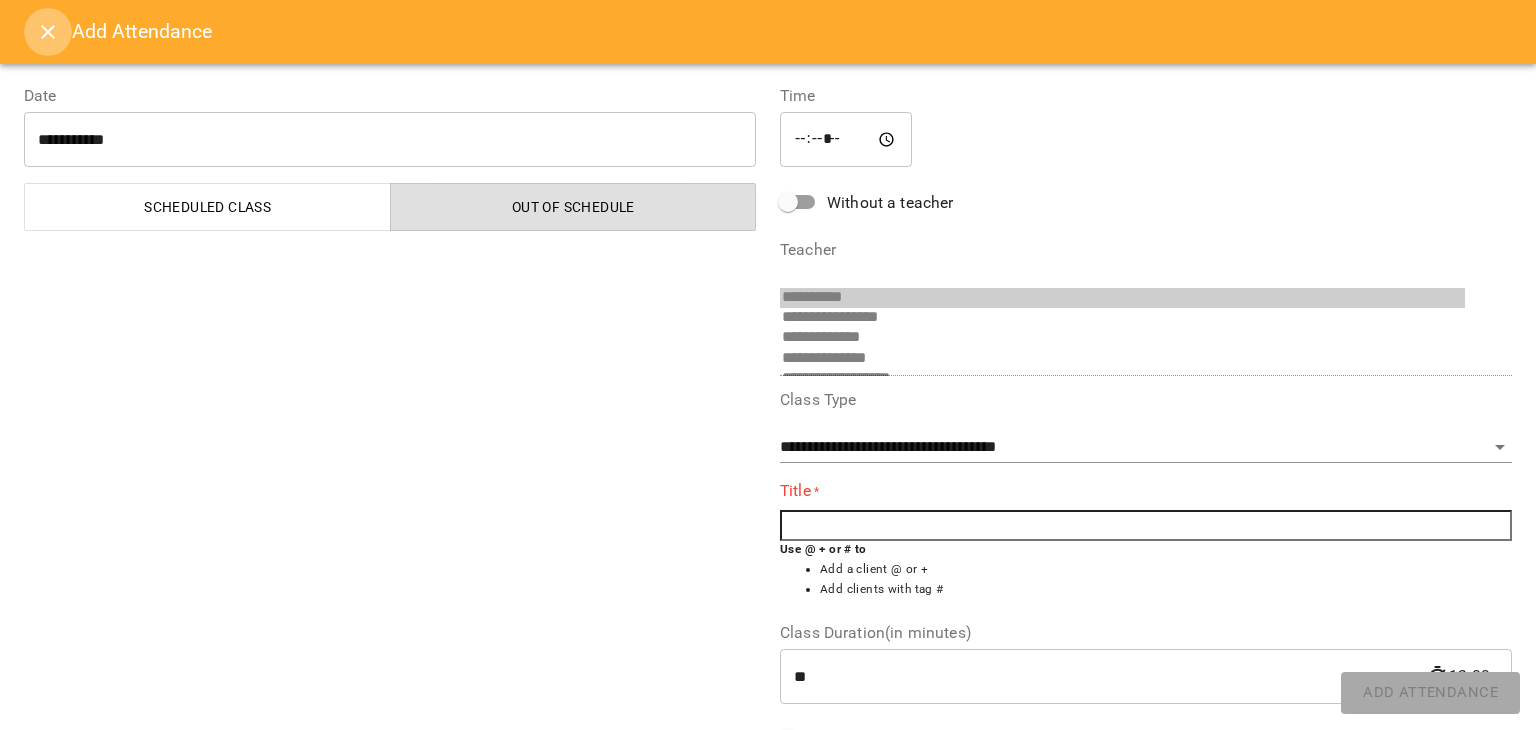 click 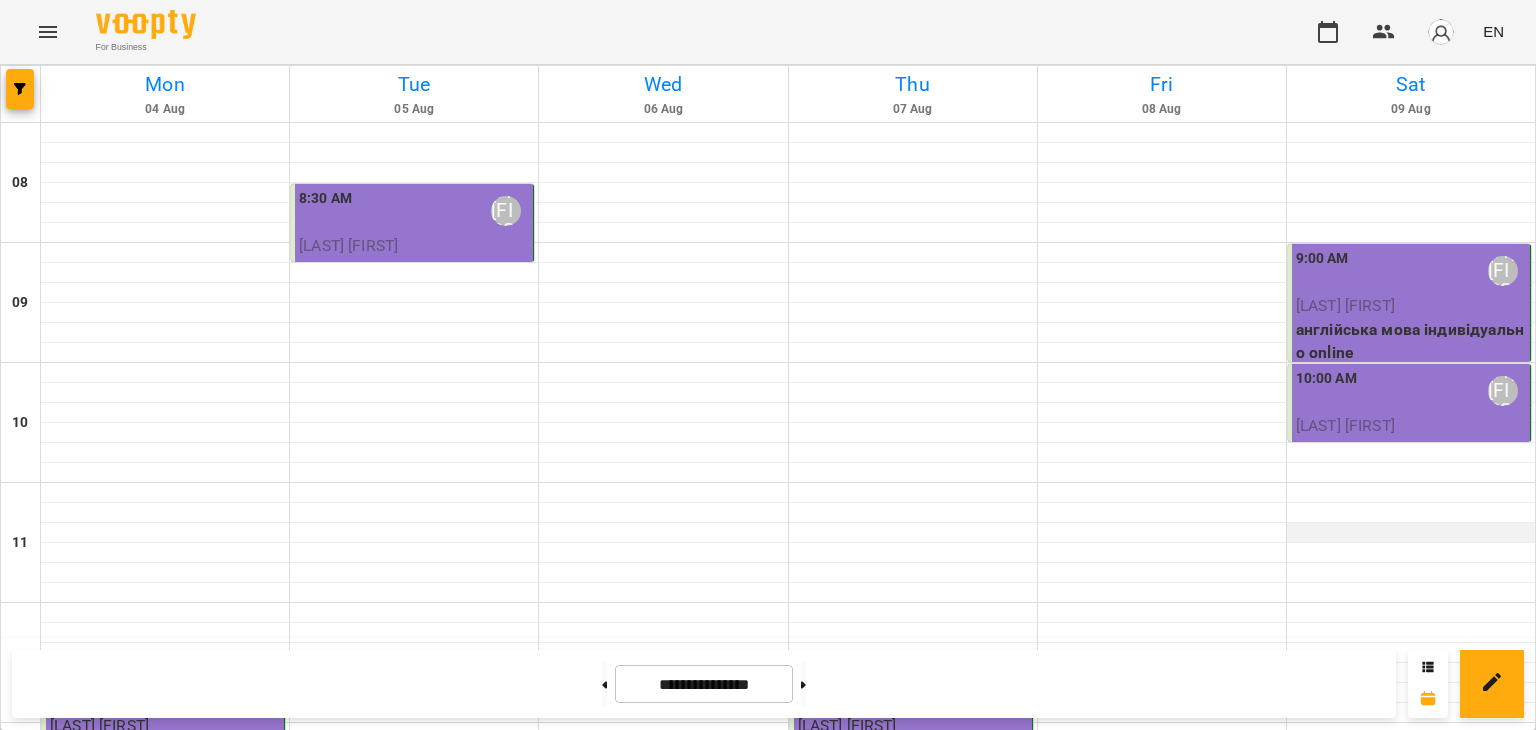 click at bounding box center [1411, 533] 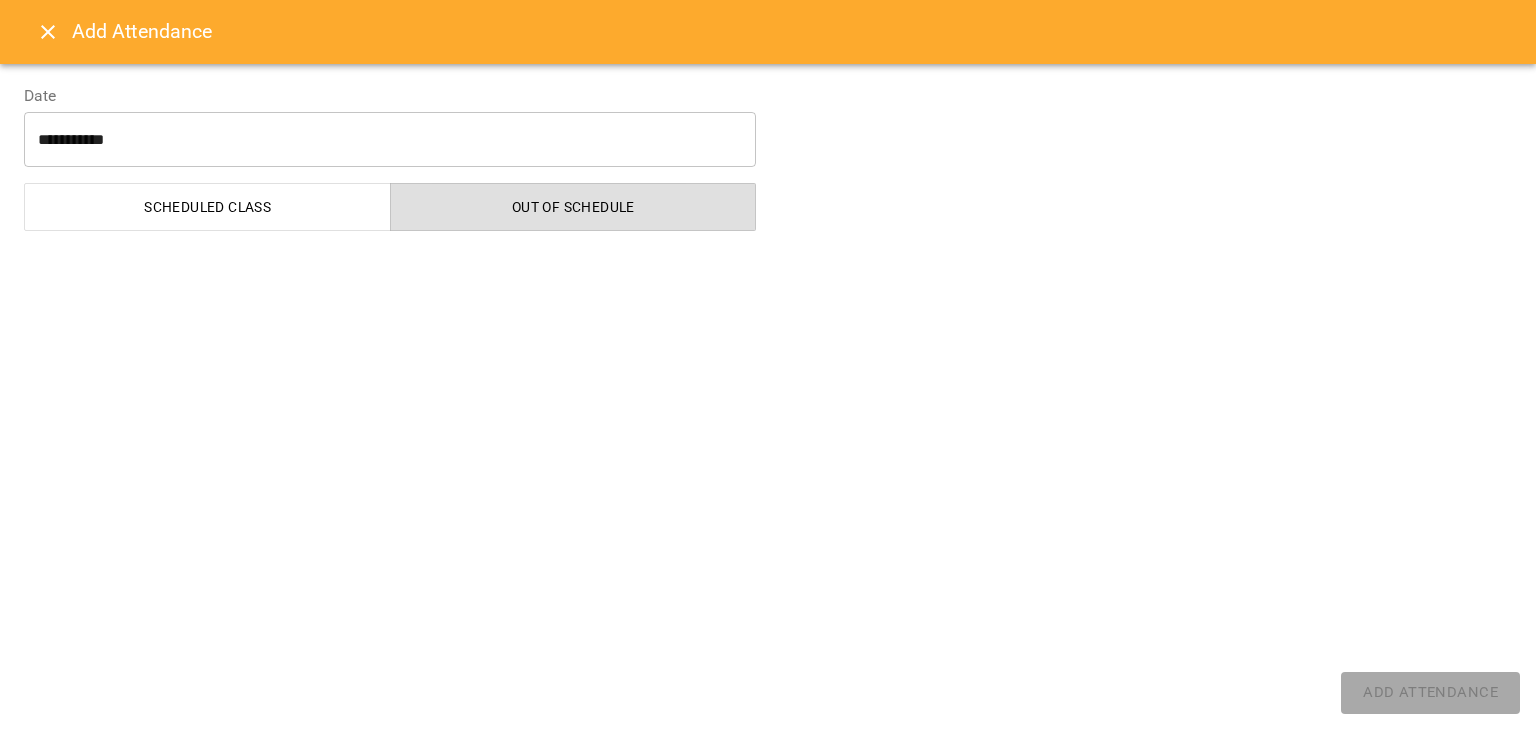 select on "**********" 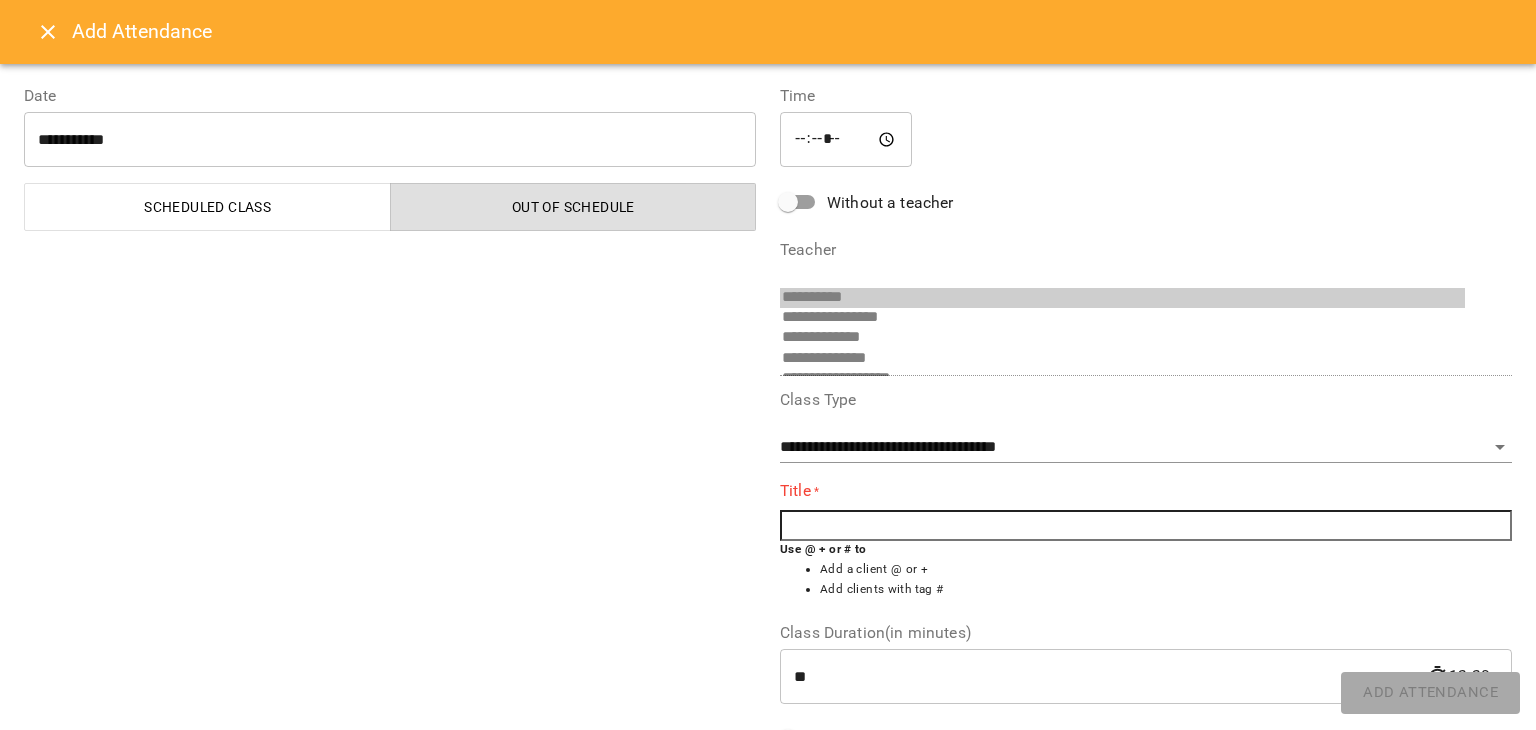 click on "*****" at bounding box center [846, 140] 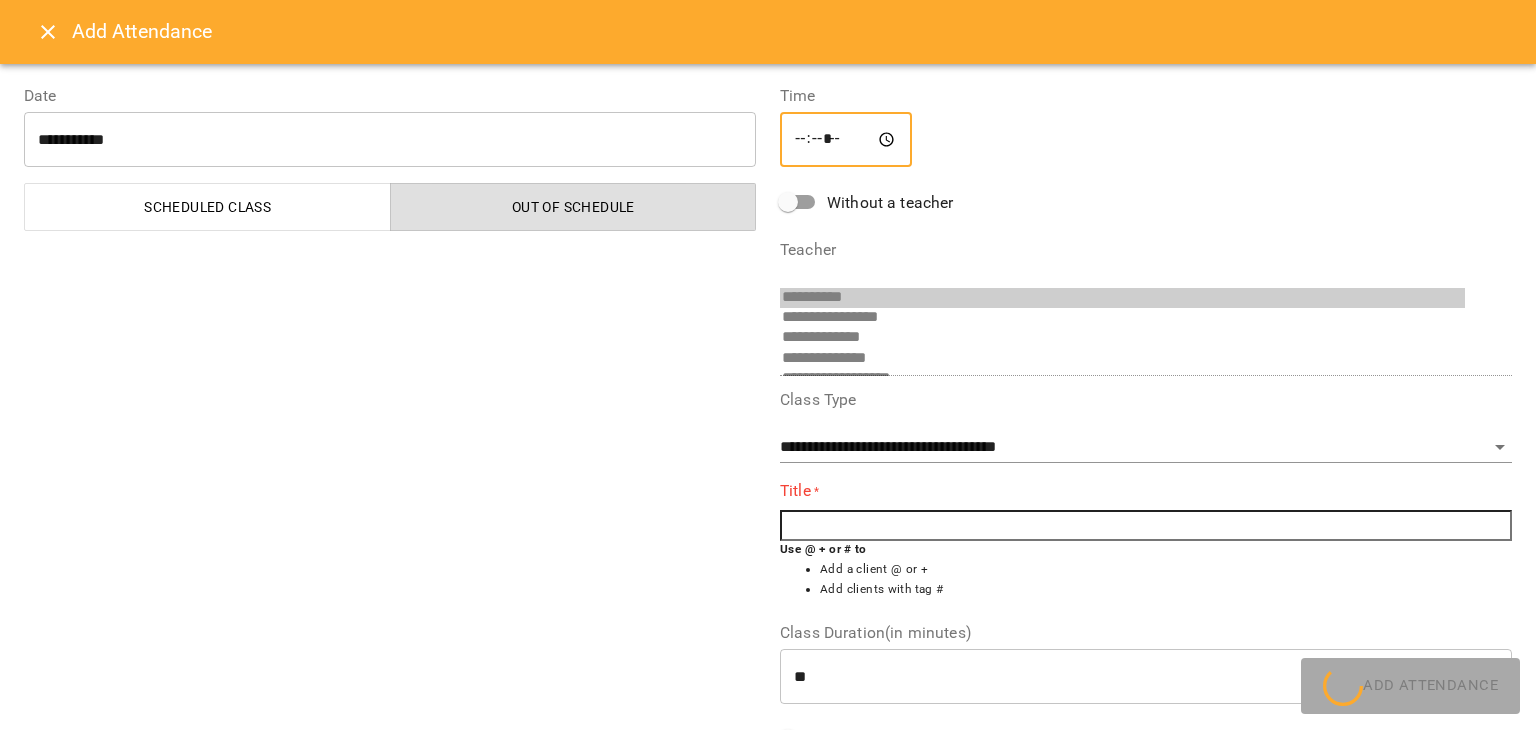 type on "*****" 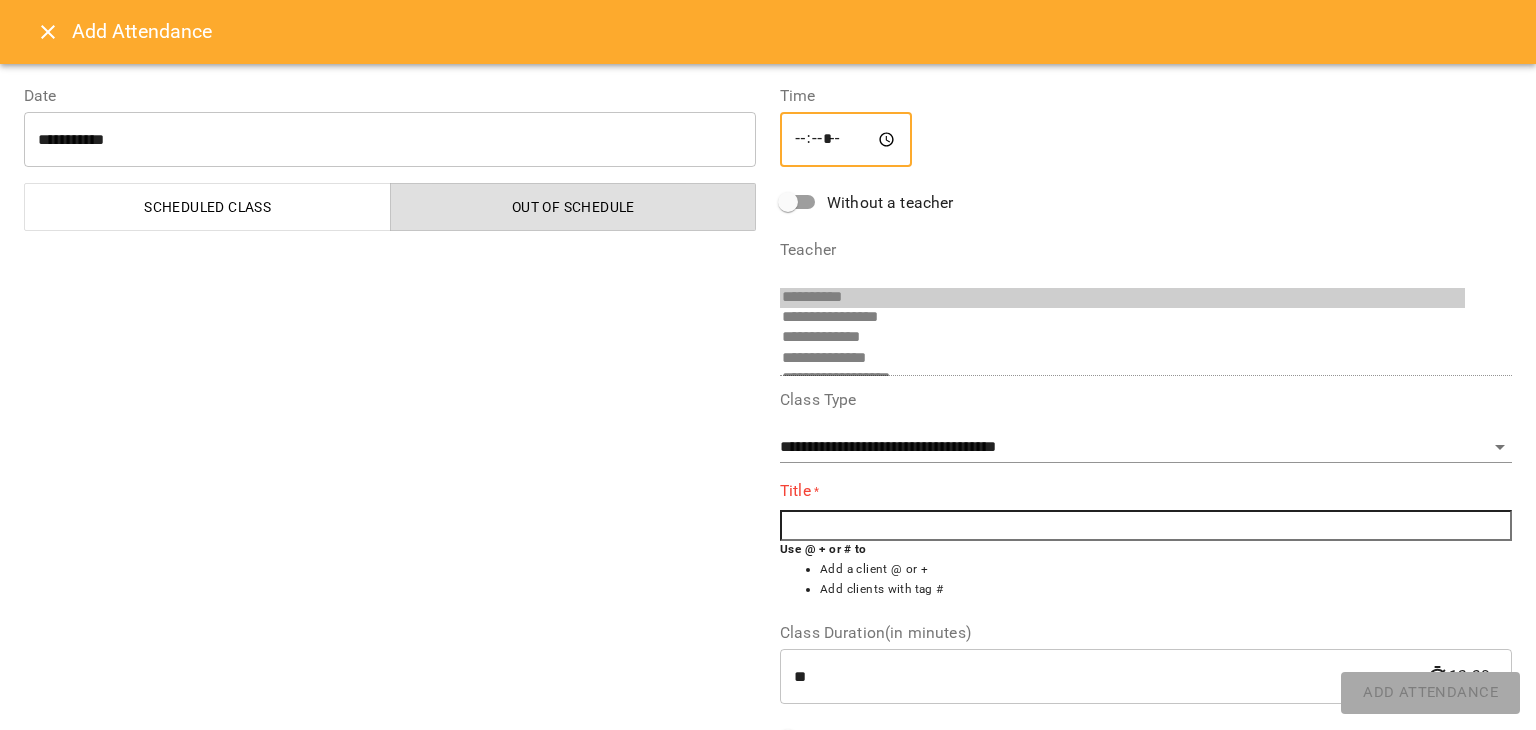 click at bounding box center (1146, 526) 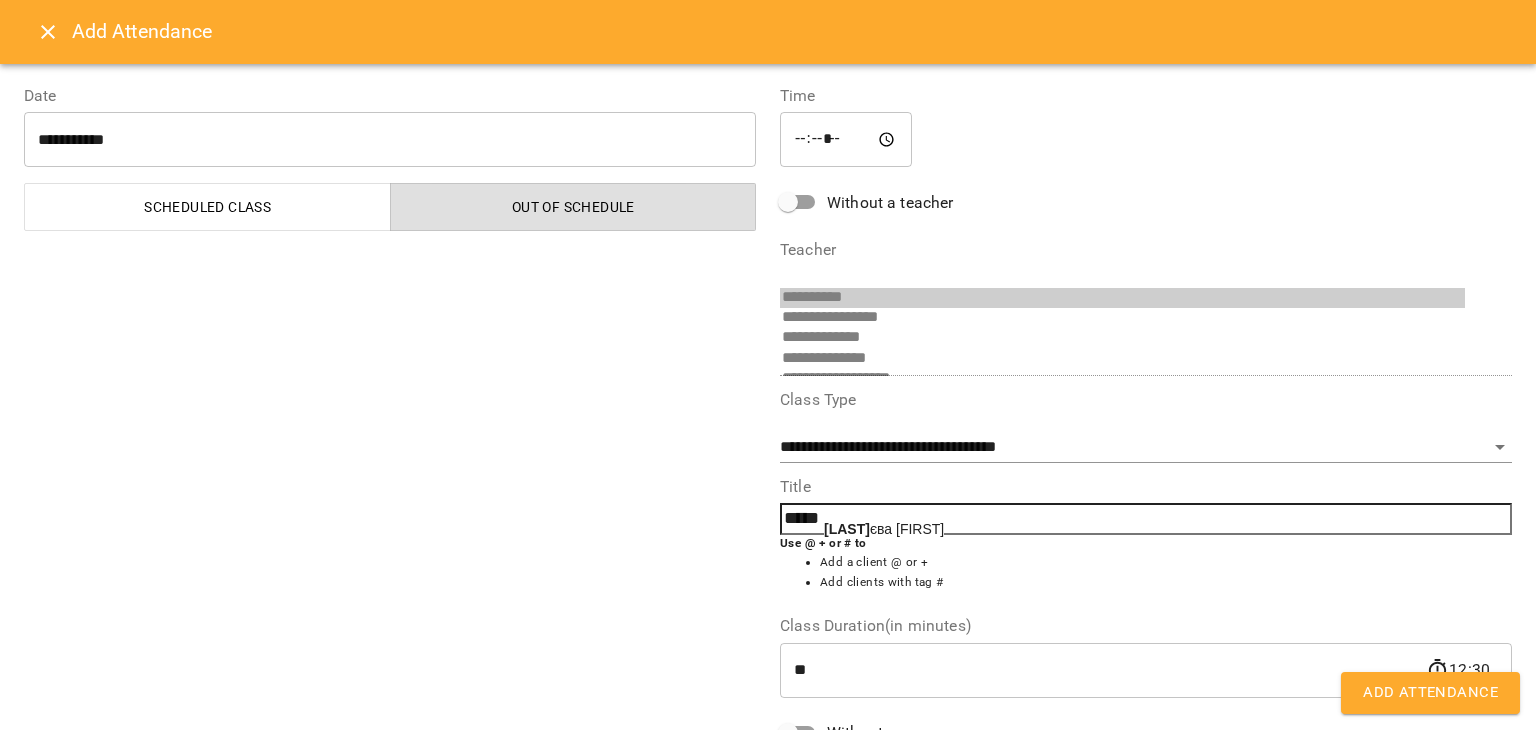 click on "[LAST]" 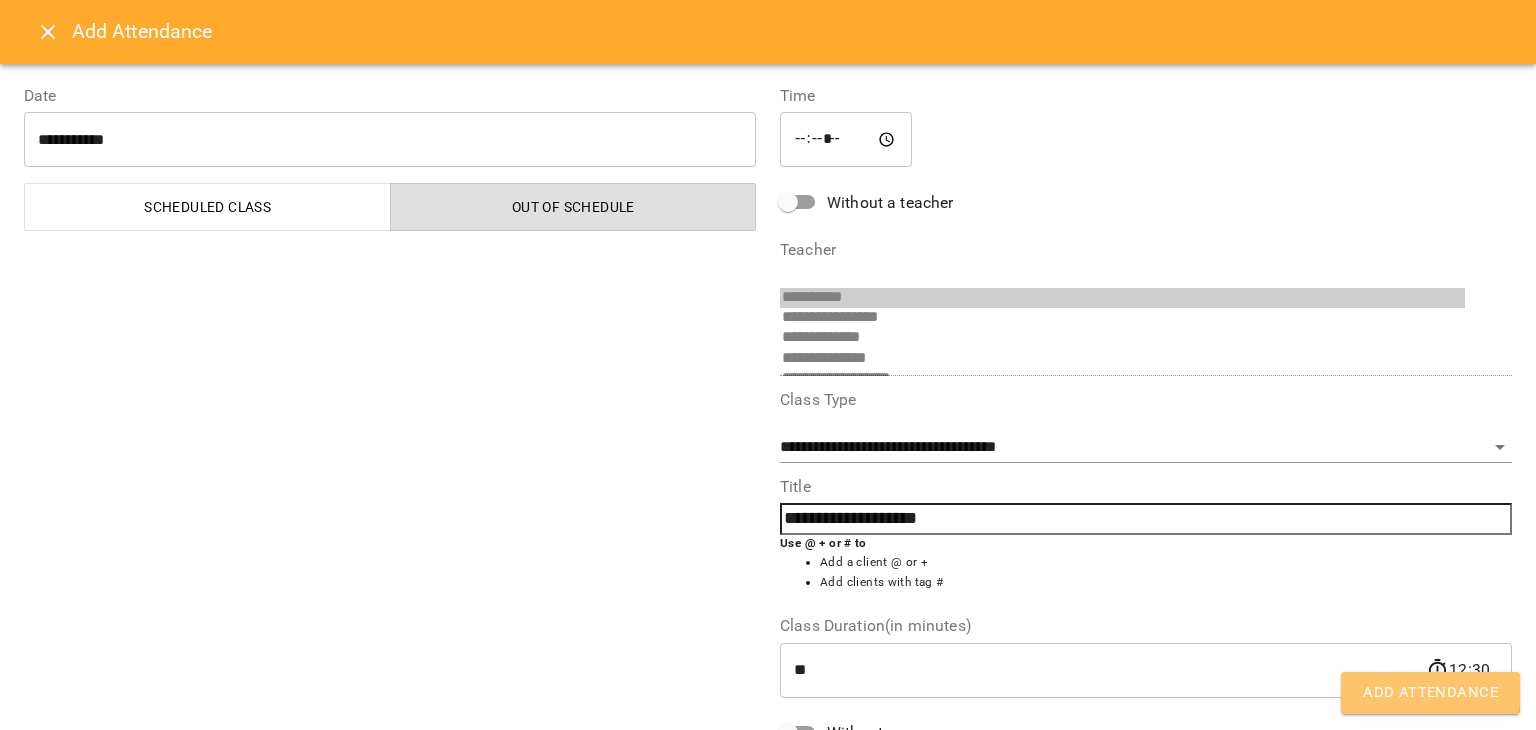 click on "Add Attendance" at bounding box center [1430, 693] 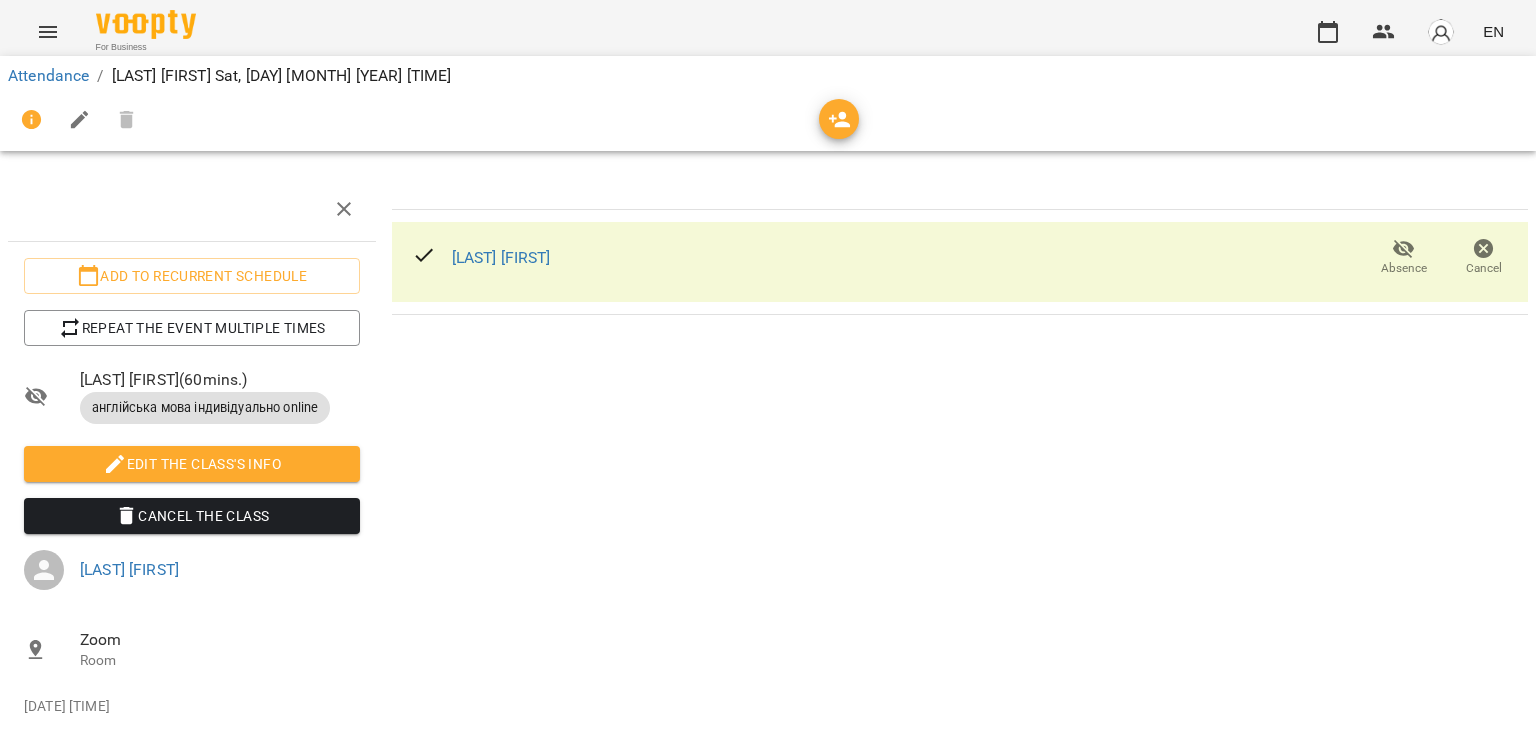 click 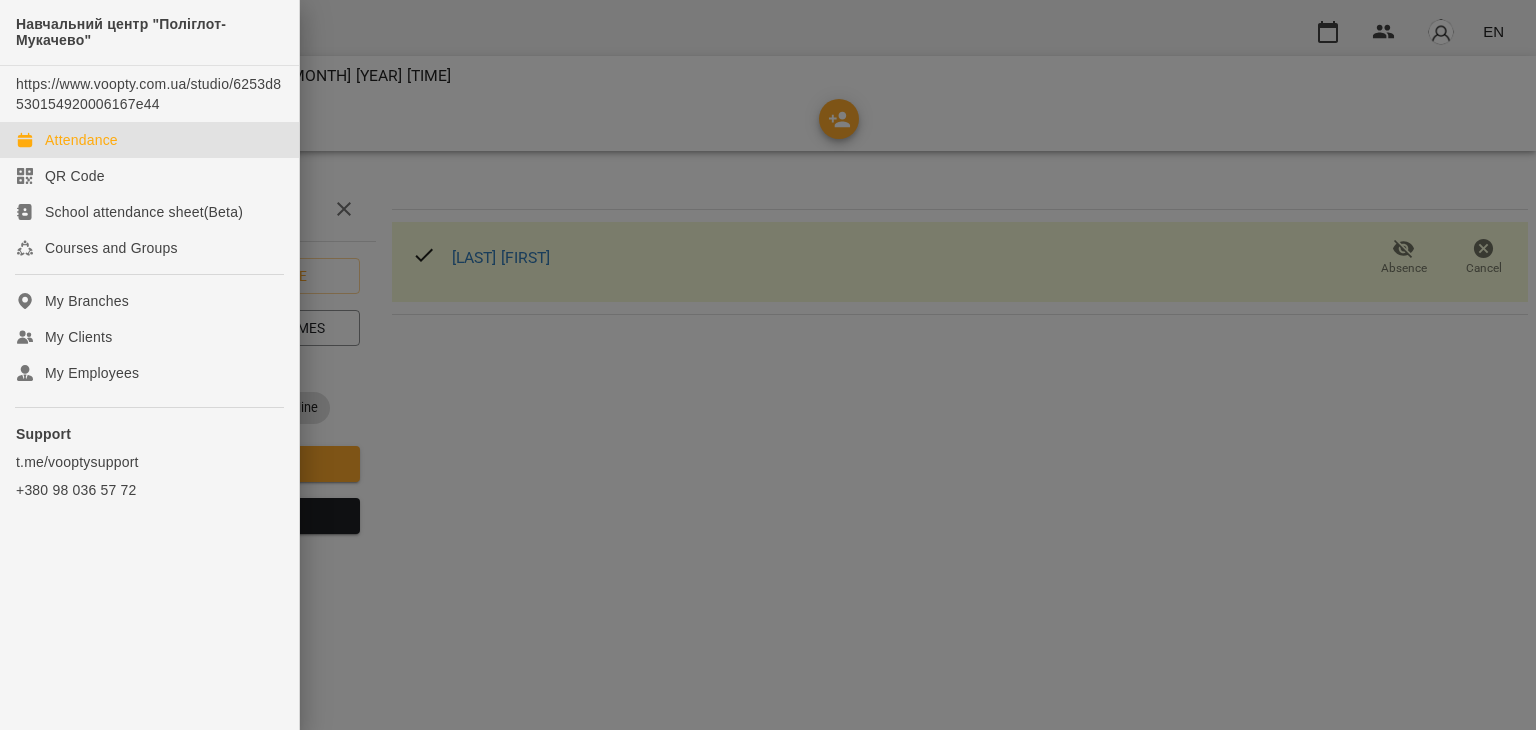 click on "Attendance" at bounding box center [81, 140] 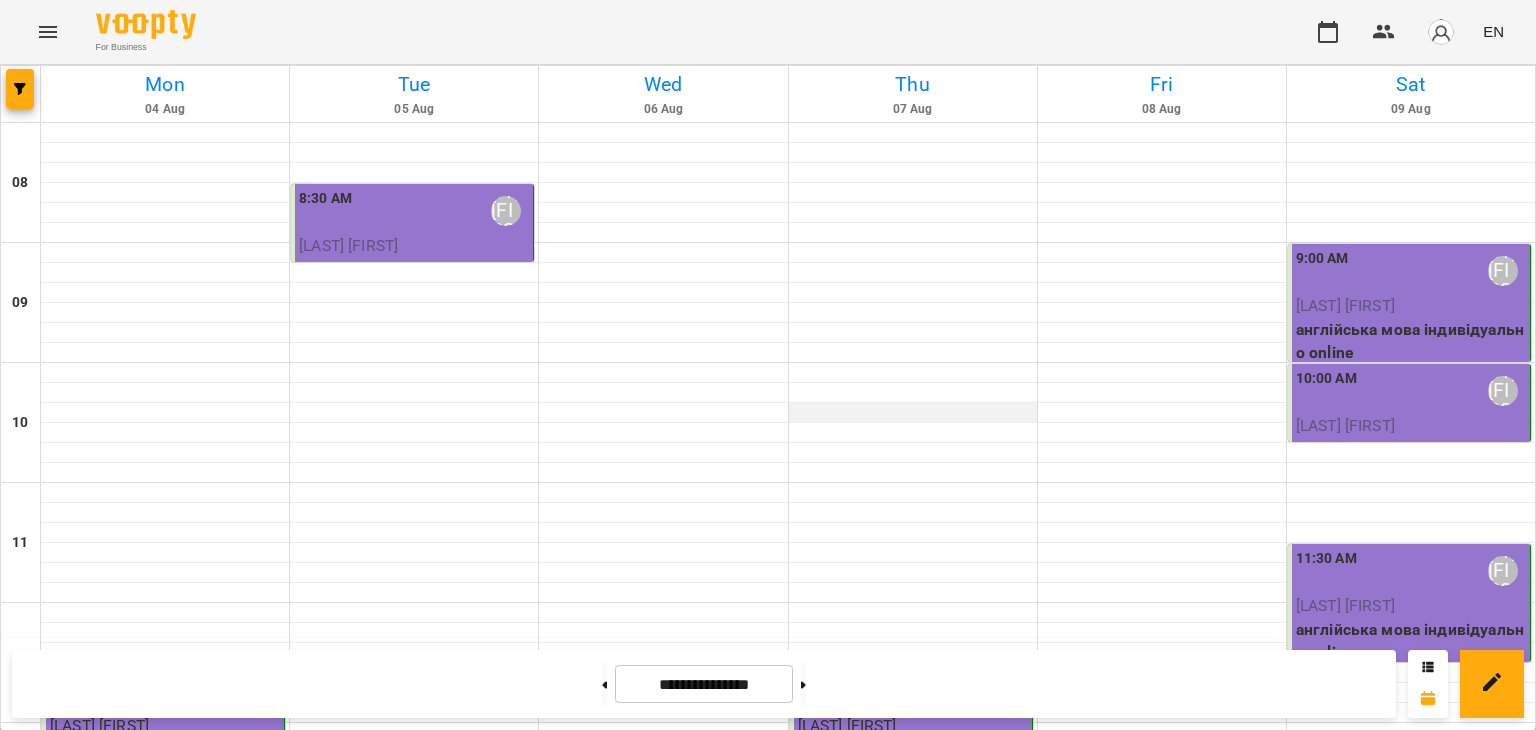 scroll, scrollTop: 0, scrollLeft: 0, axis: both 